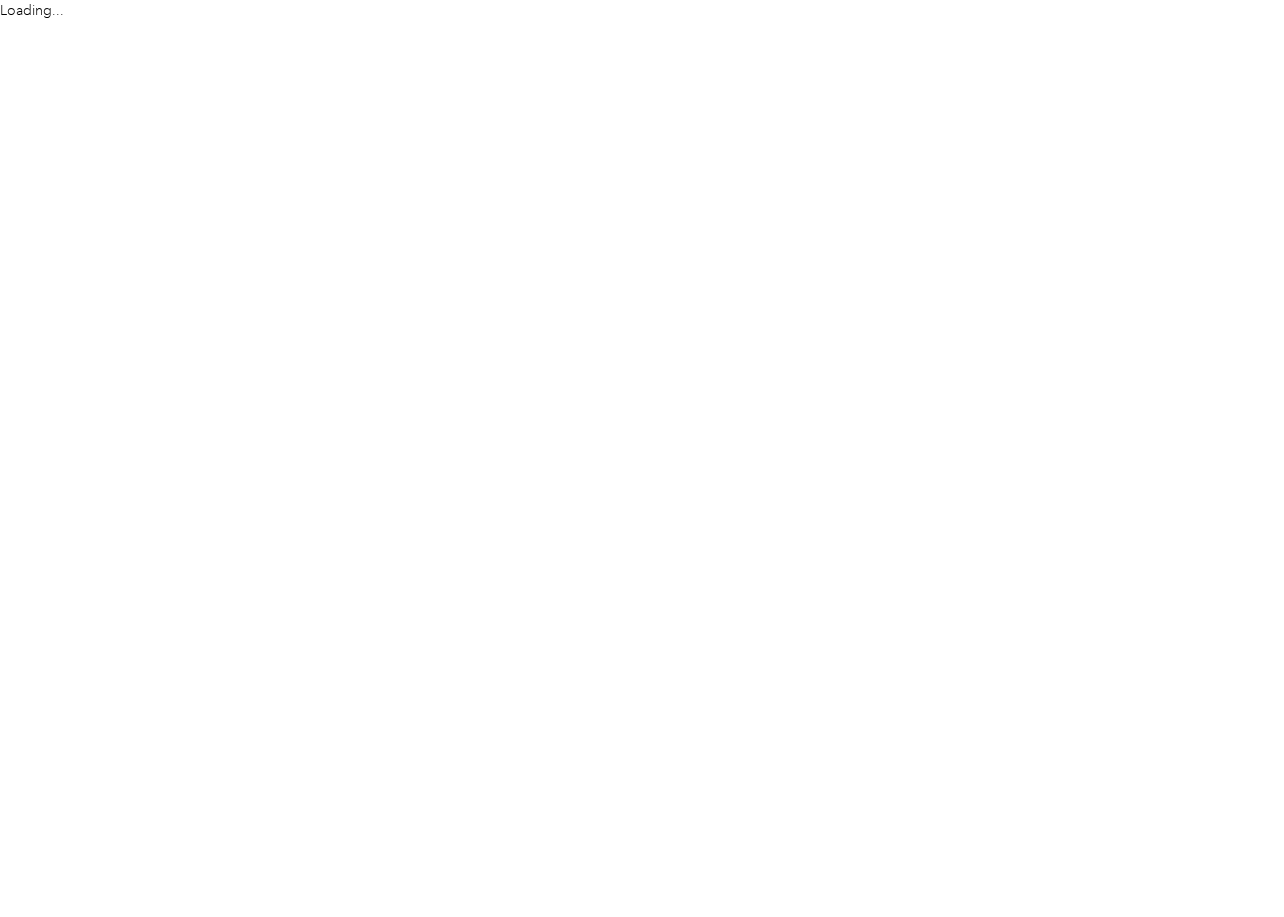 scroll, scrollTop: 0, scrollLeft: 0, axis: both 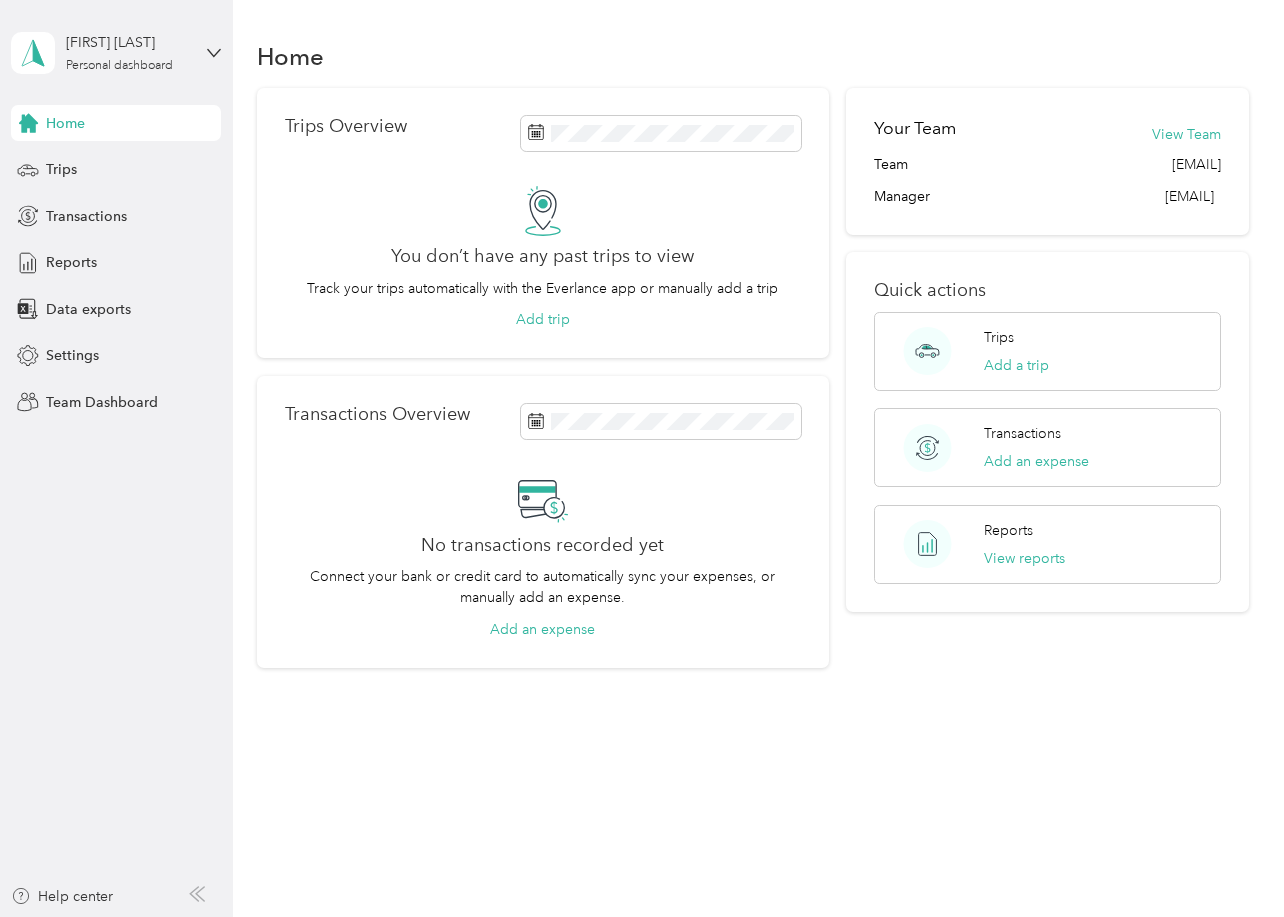 click on "From [FIRST] [LAST]" at bounding box center (116, 53) 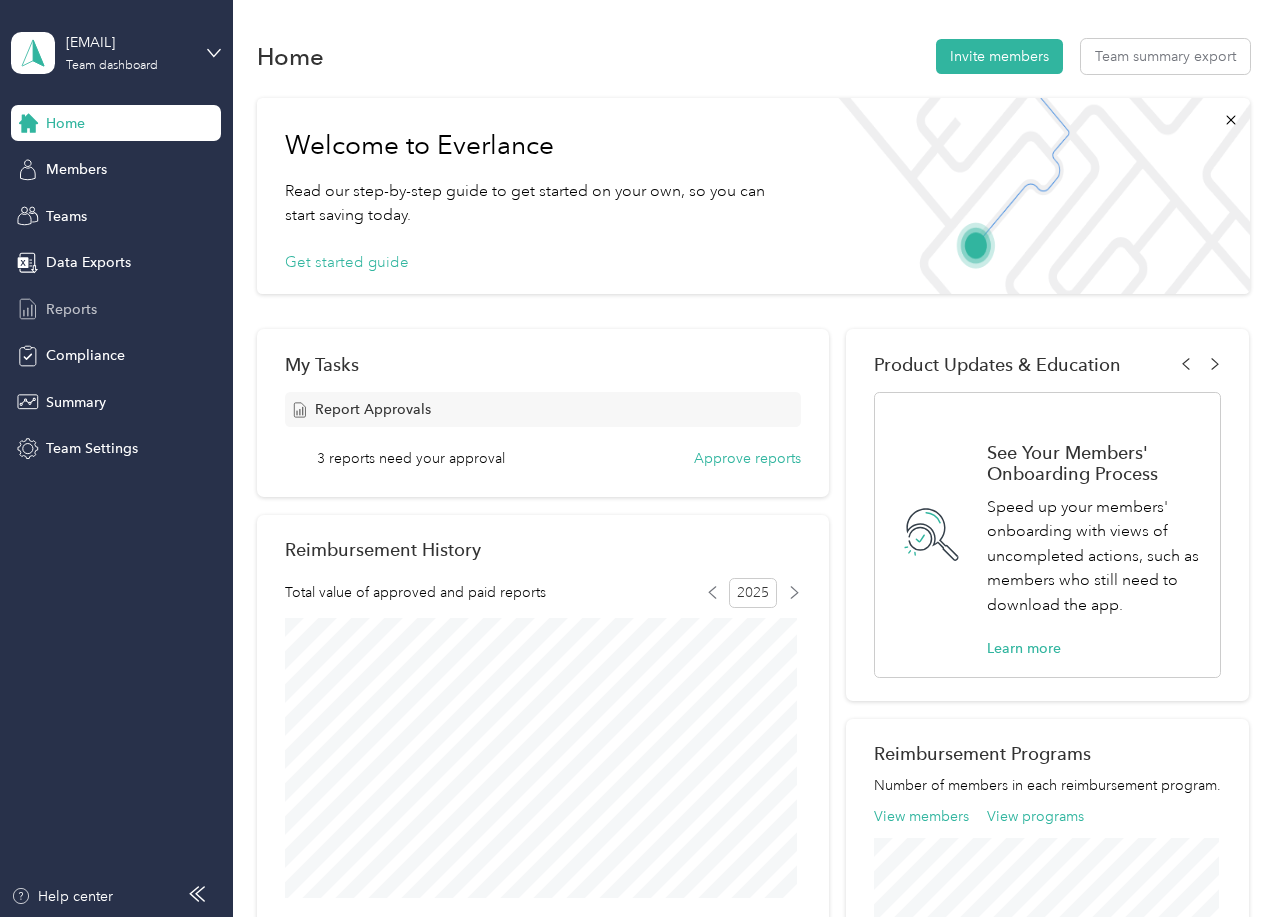 click on "Reports" at bounding box center [71, 309] 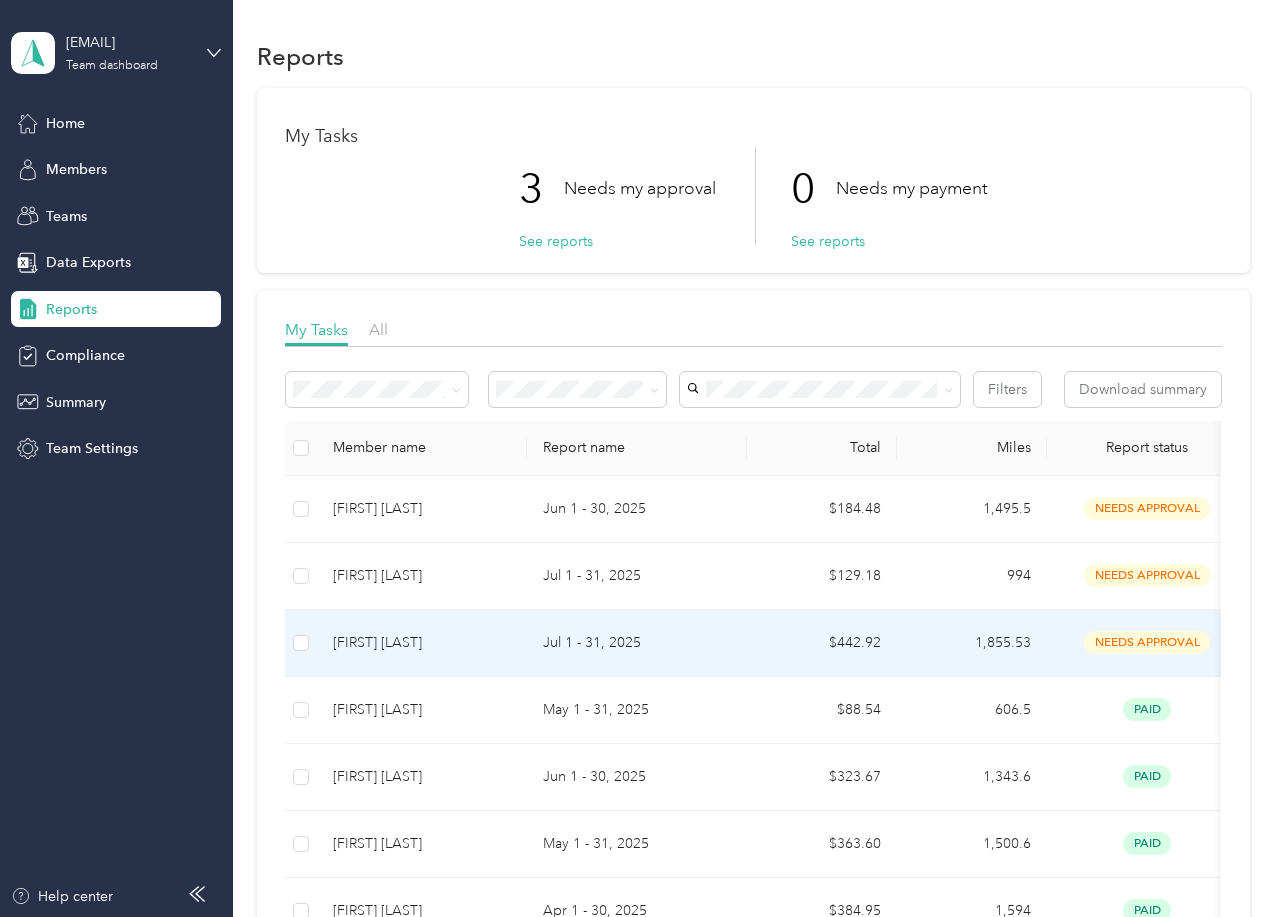click on "[FIRST] [LAST]" at bounding box center (422, 643) 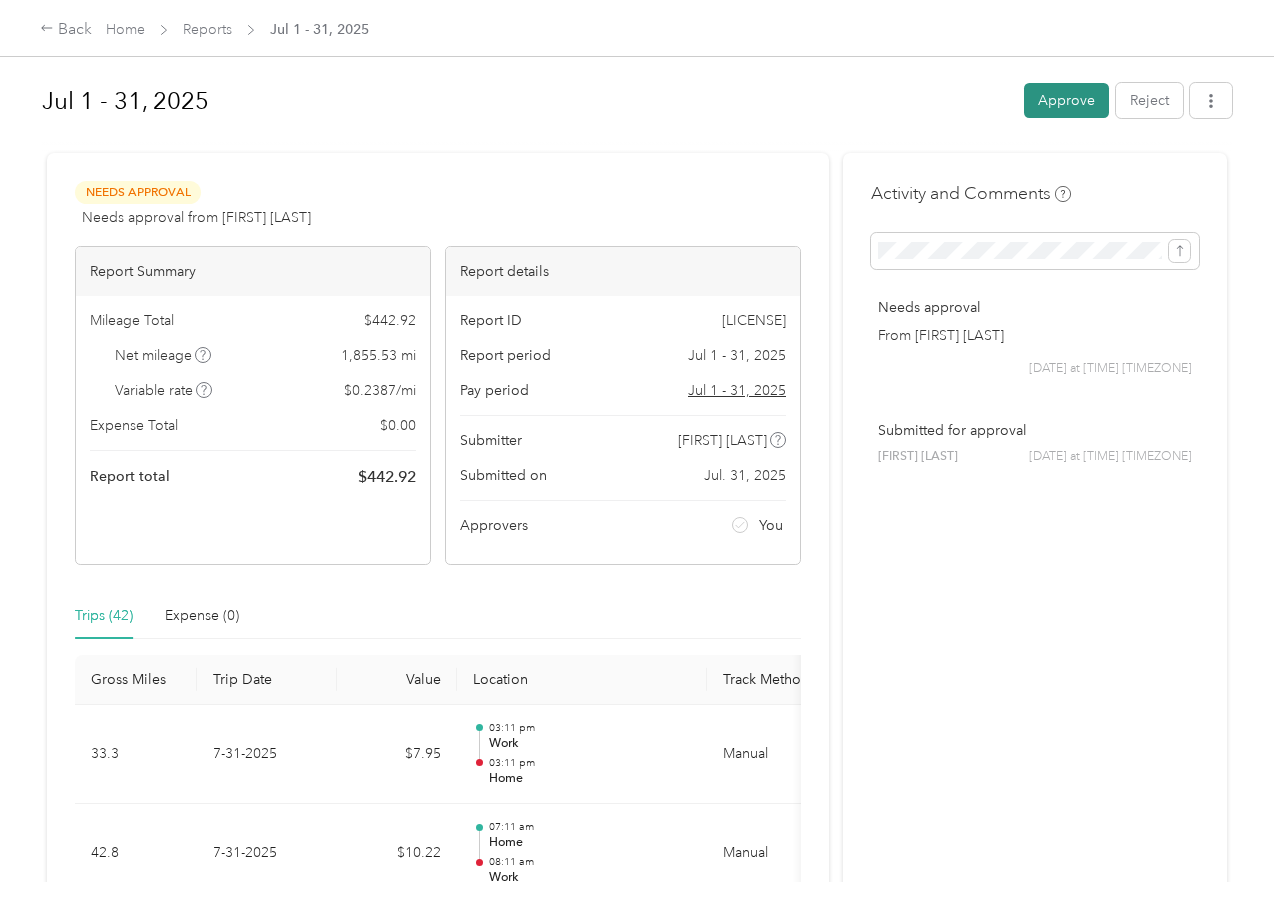 click on "Approve" at bounding box center (1066, 100) 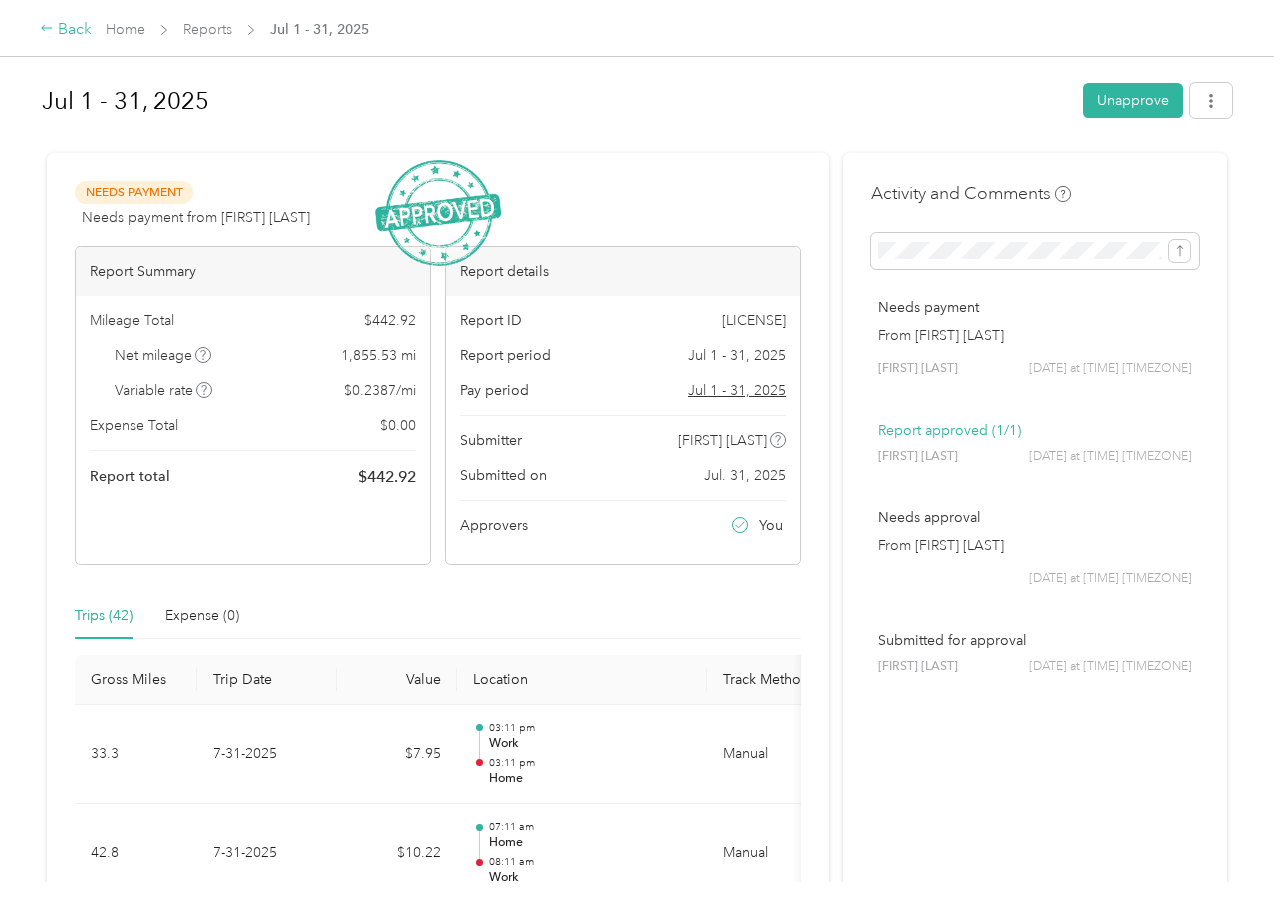 click on "Back" at bounding box center (66, 30) 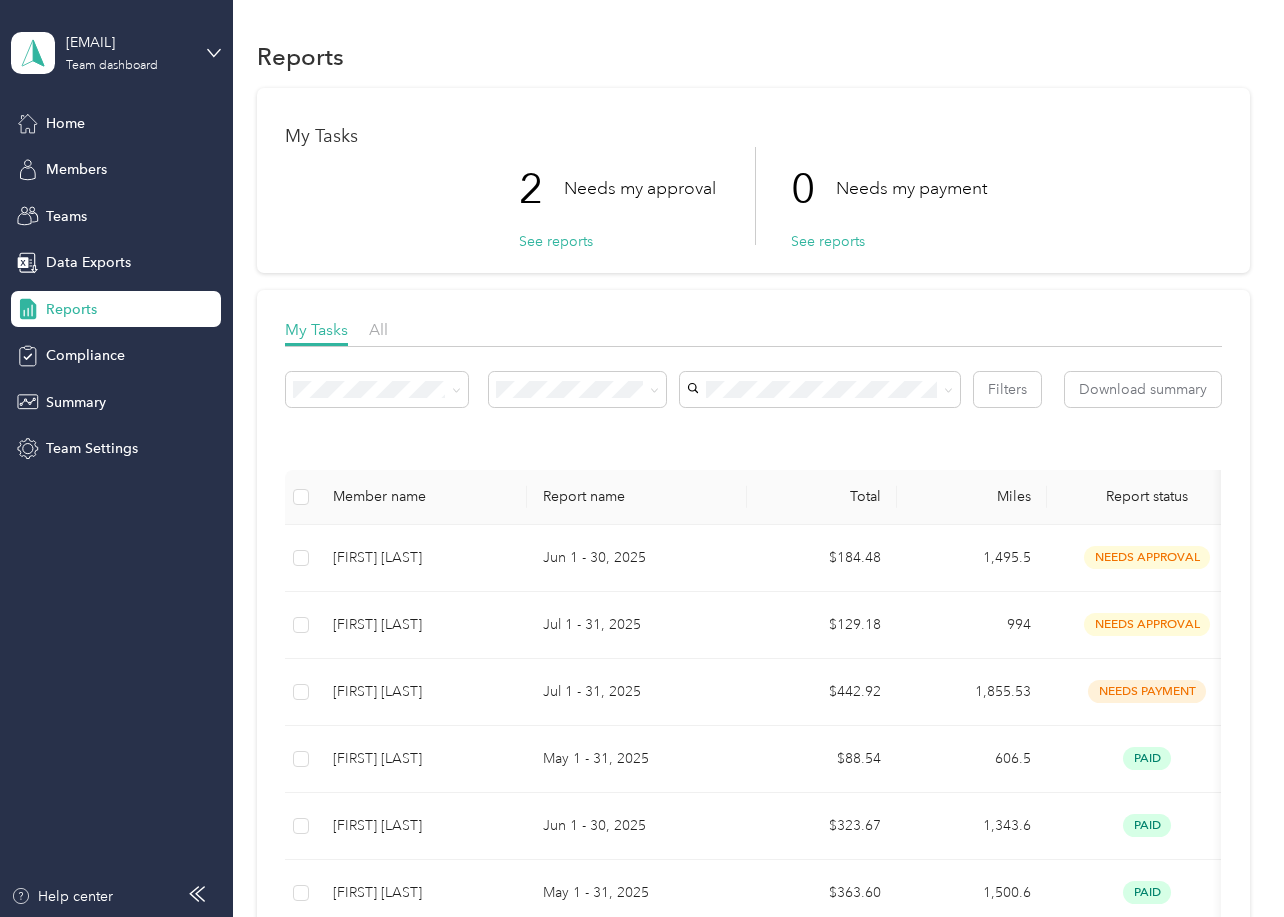 click on "Reports" at bounding box center (71, 309) 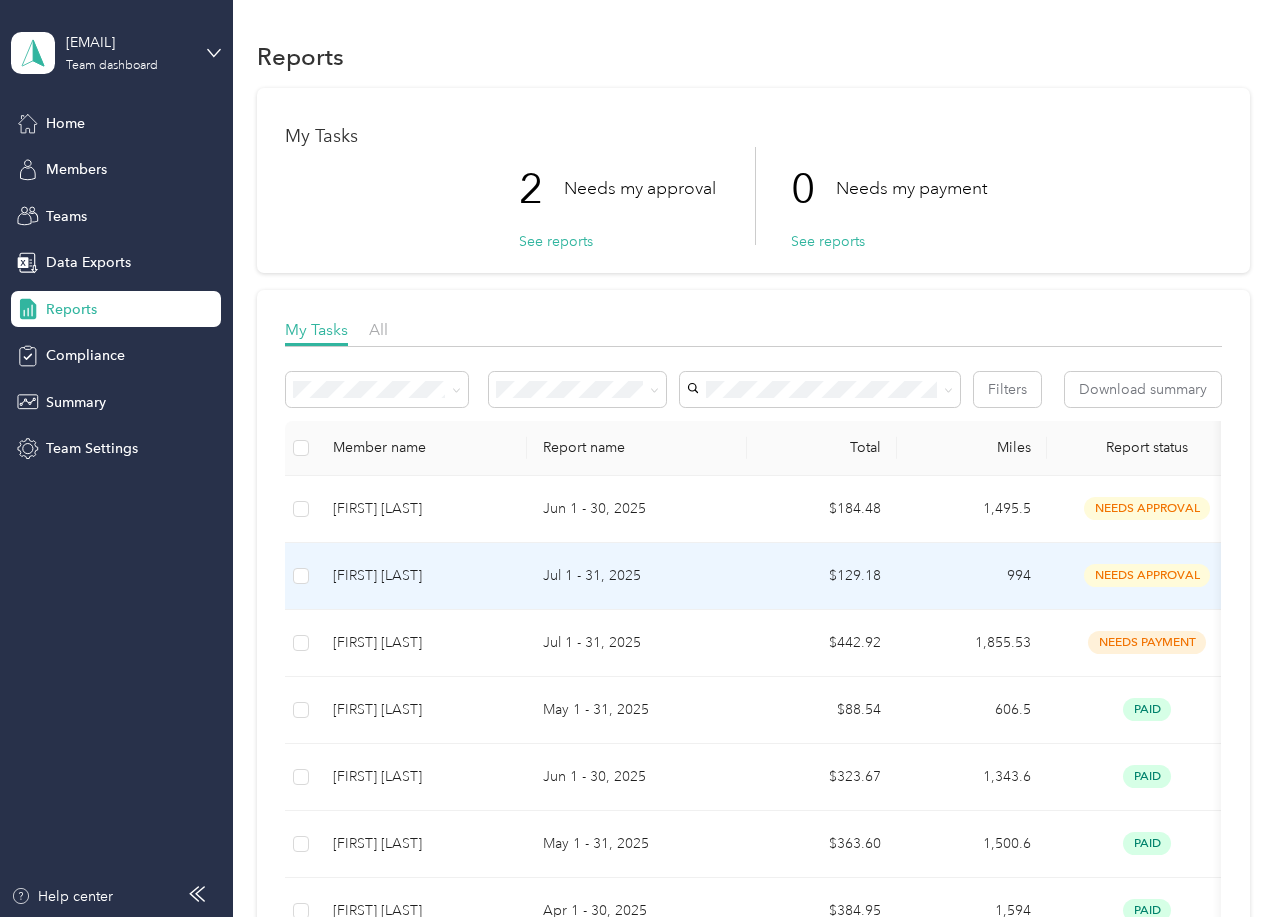 click on "[FIRST] [LAST]" at bounding box center (422, 576) 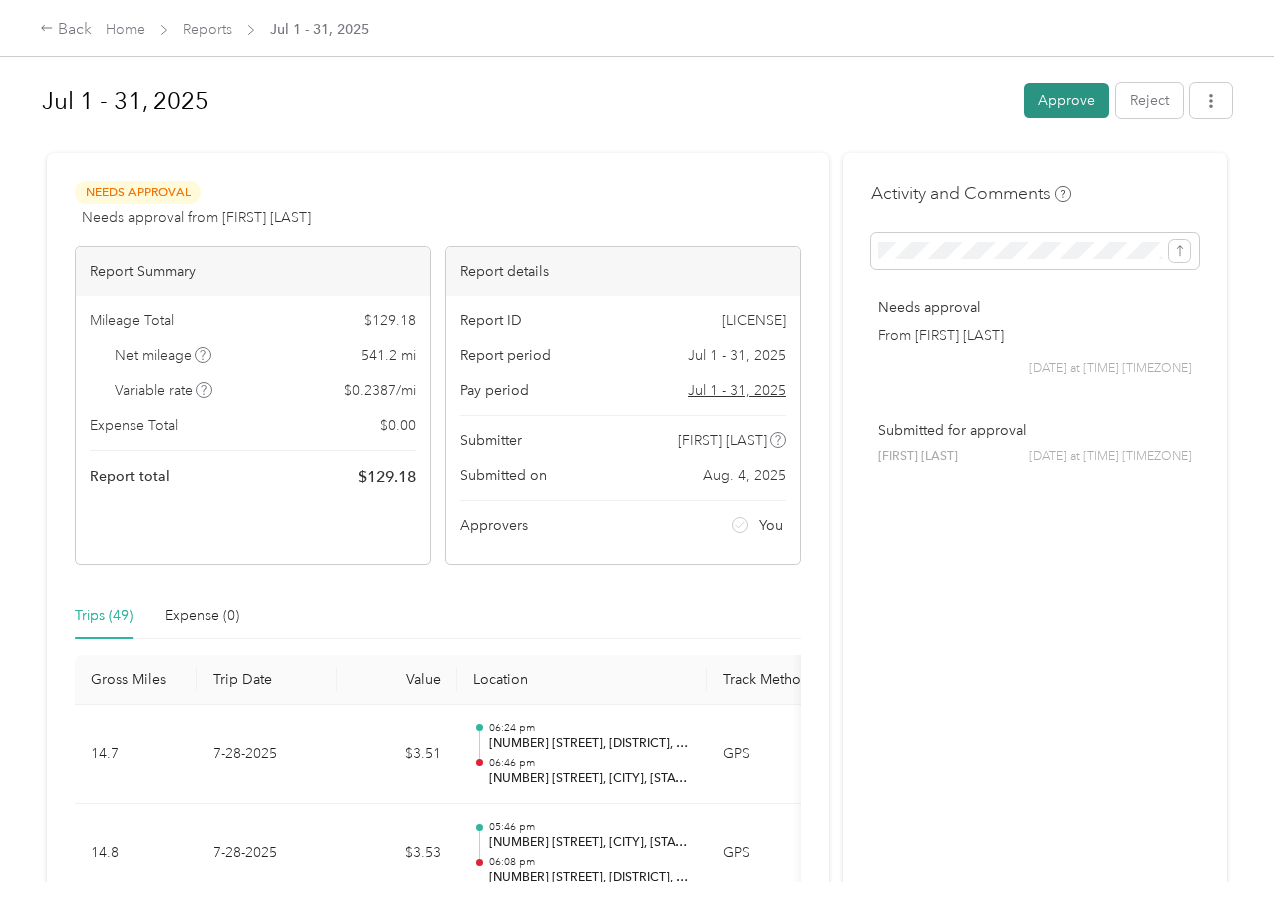 click on "Approve" at bounding box center [1066, 100] 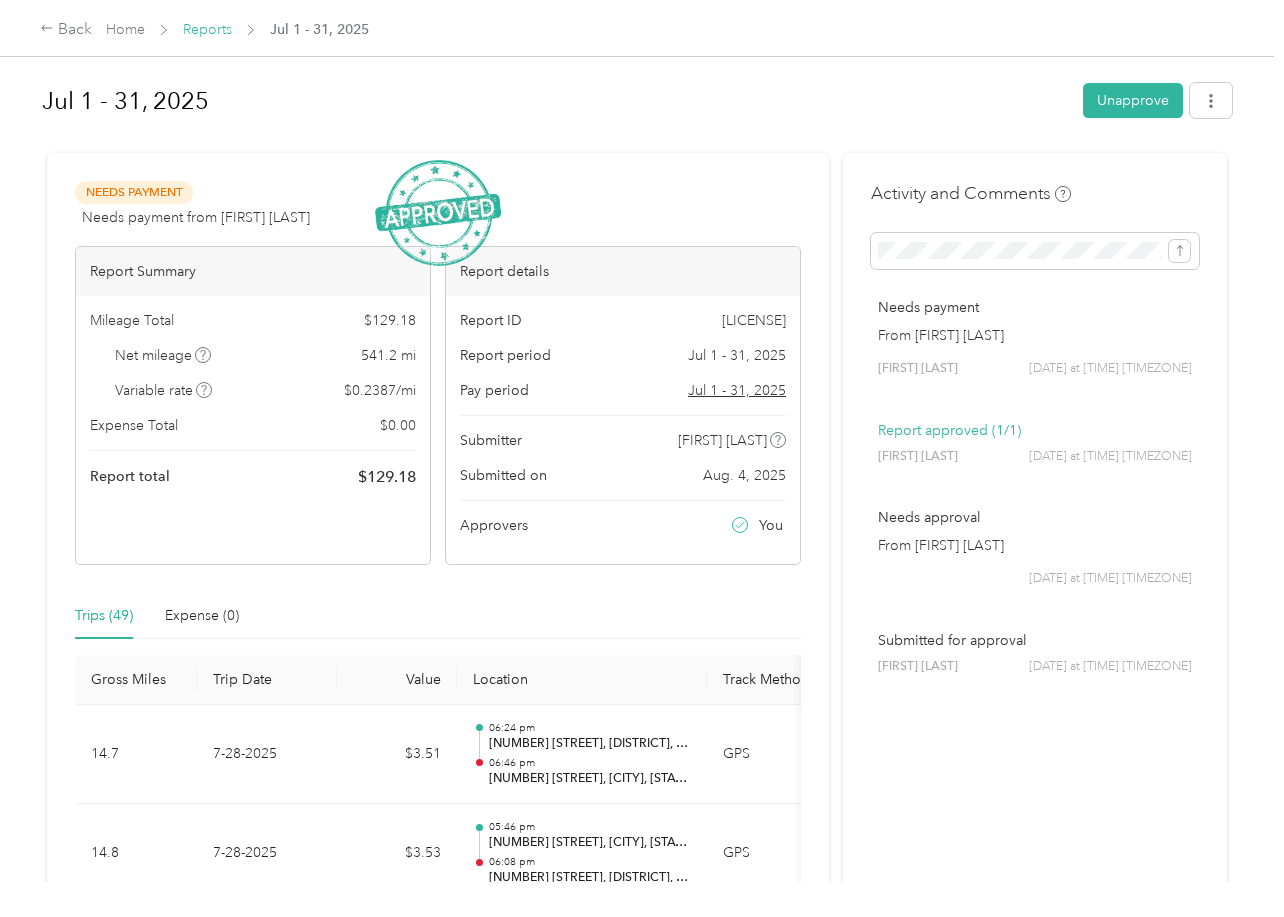 click on "Reports" at bounding box center [207, 29] 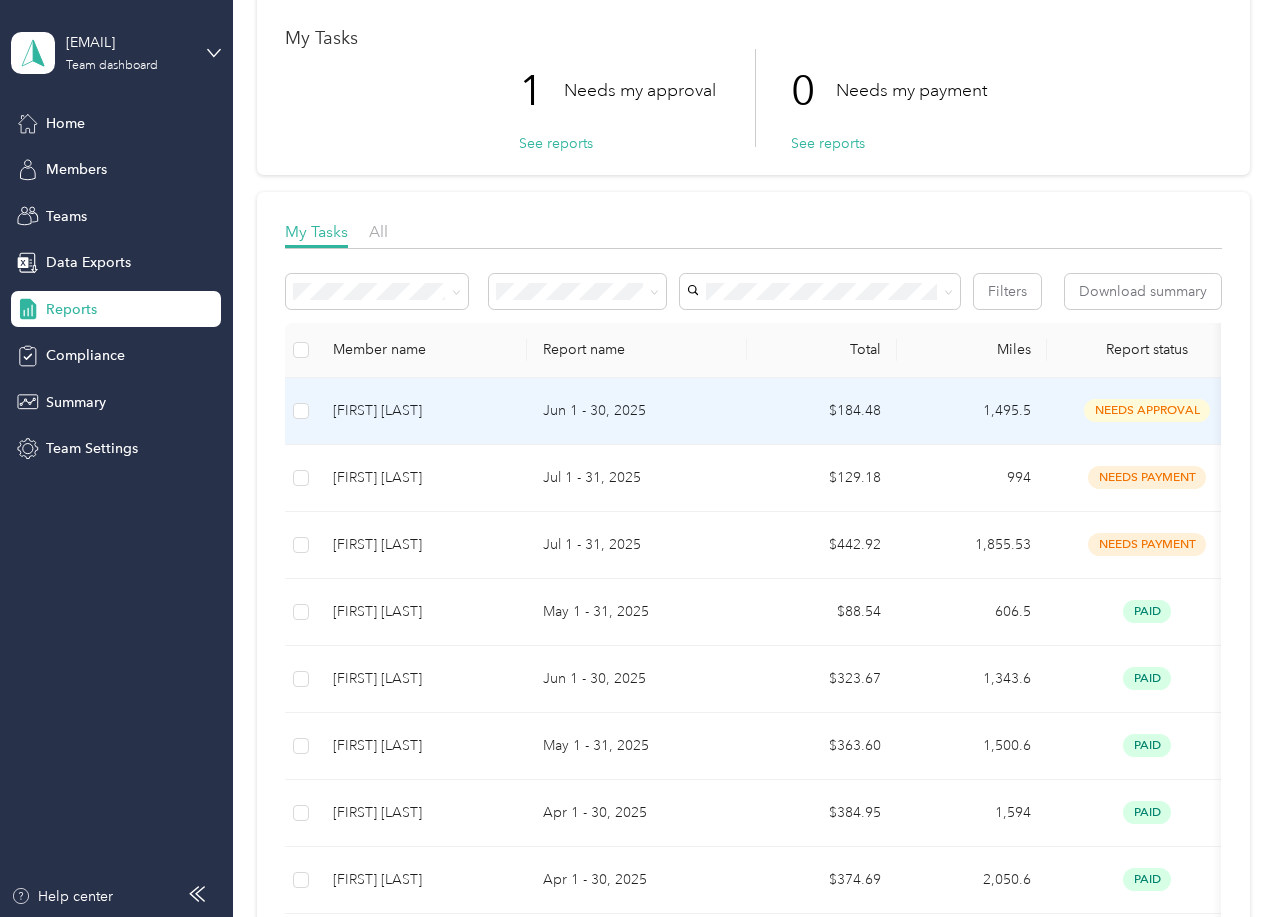 scroll, scrollTop: 99, scrollLeft: 0, axis: vertical 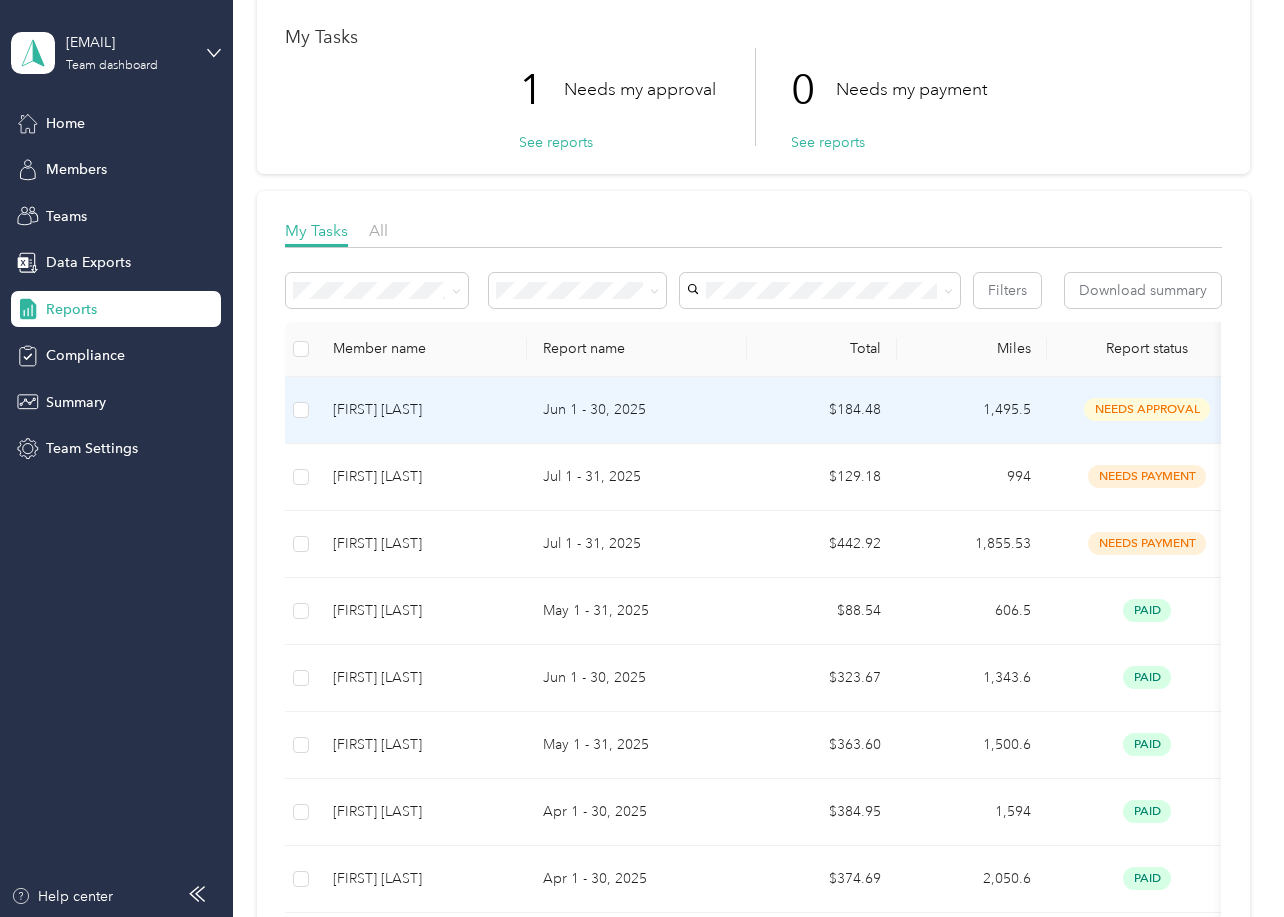 click on "[FIRST] [LAST]" at bounding box center (422, 410) 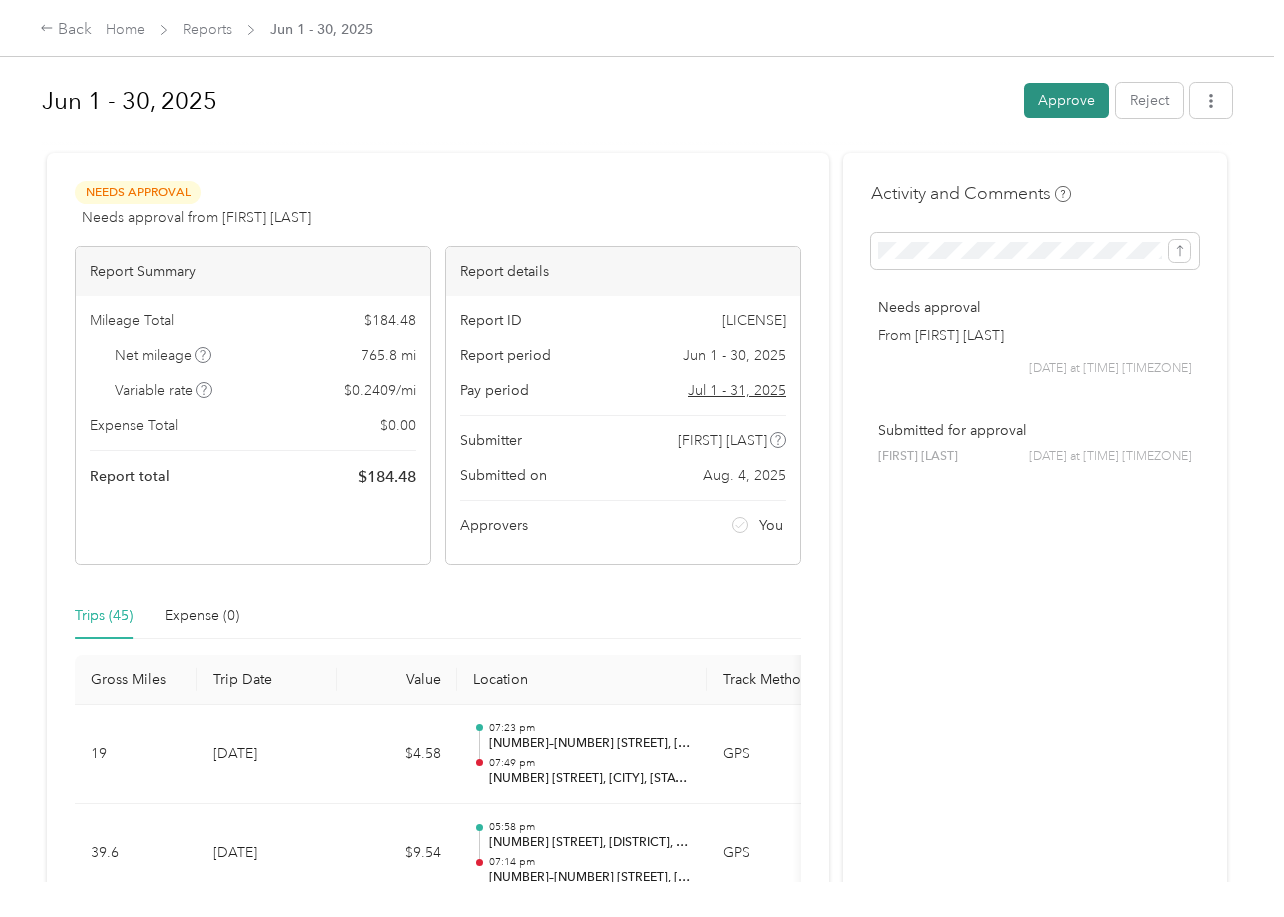 click on "Approve" at bounding box center [1066, 100] 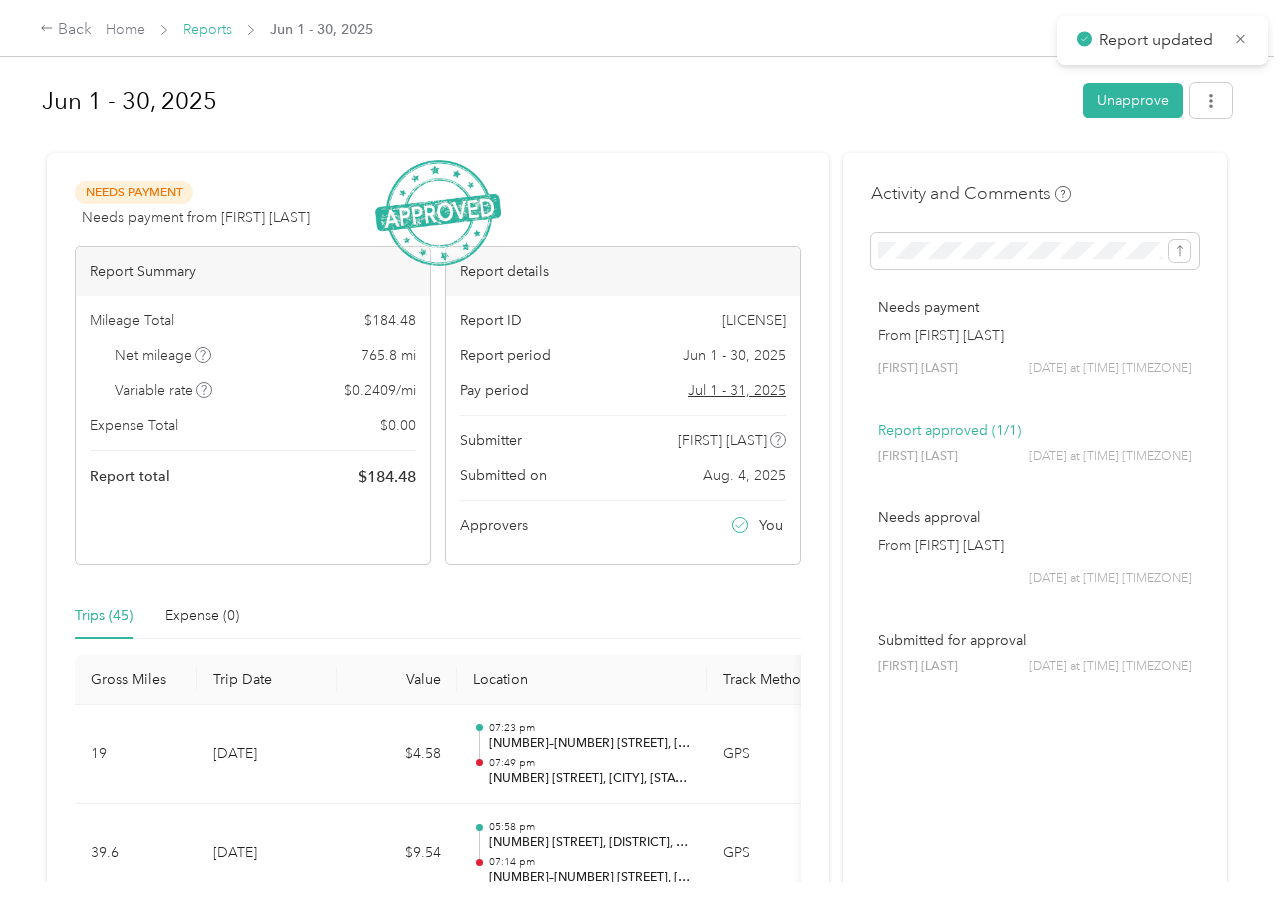 click on "Reports" at bounding box center [207, 29] 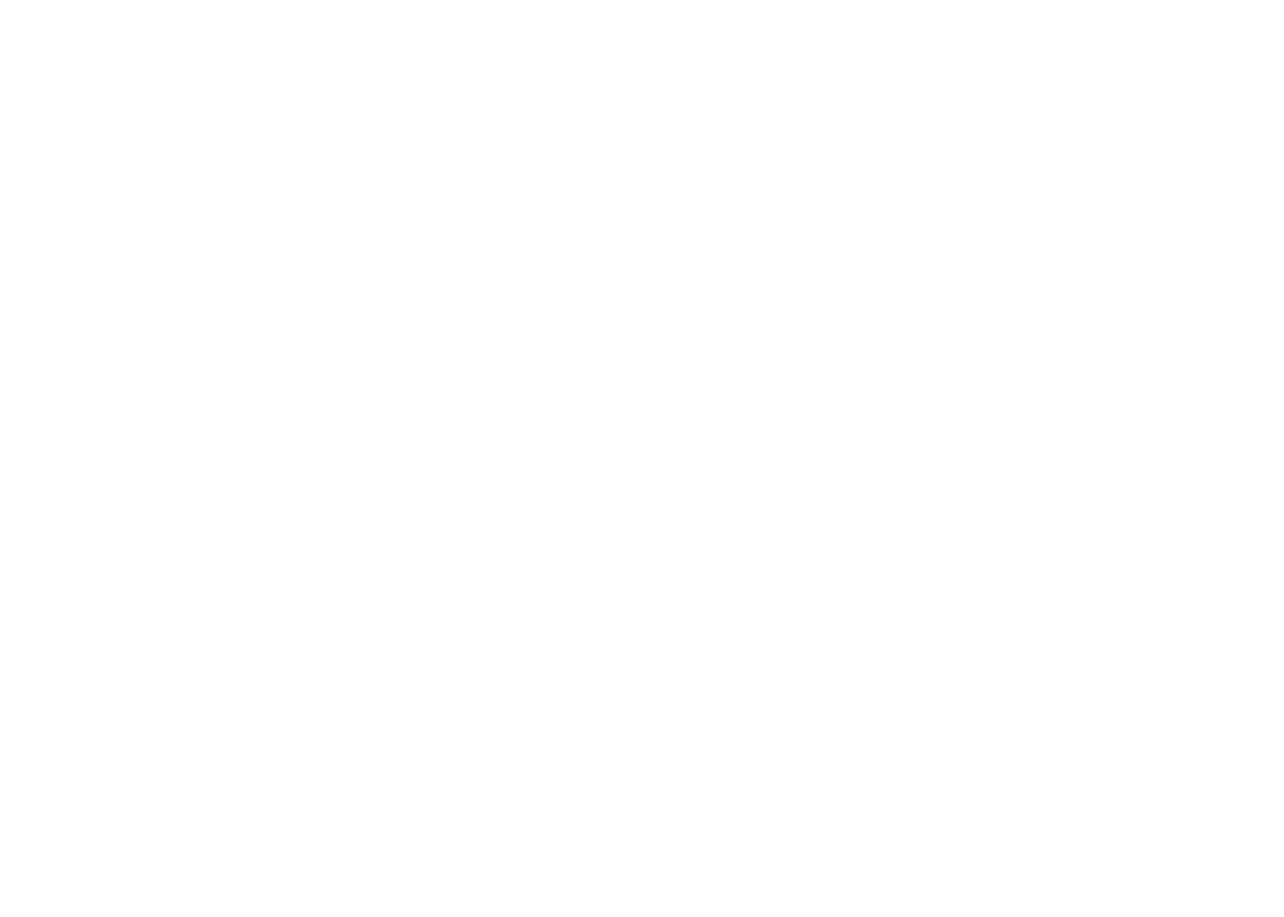 scroll, scrollTop: 0, scrollLeft: 0, axis: both 